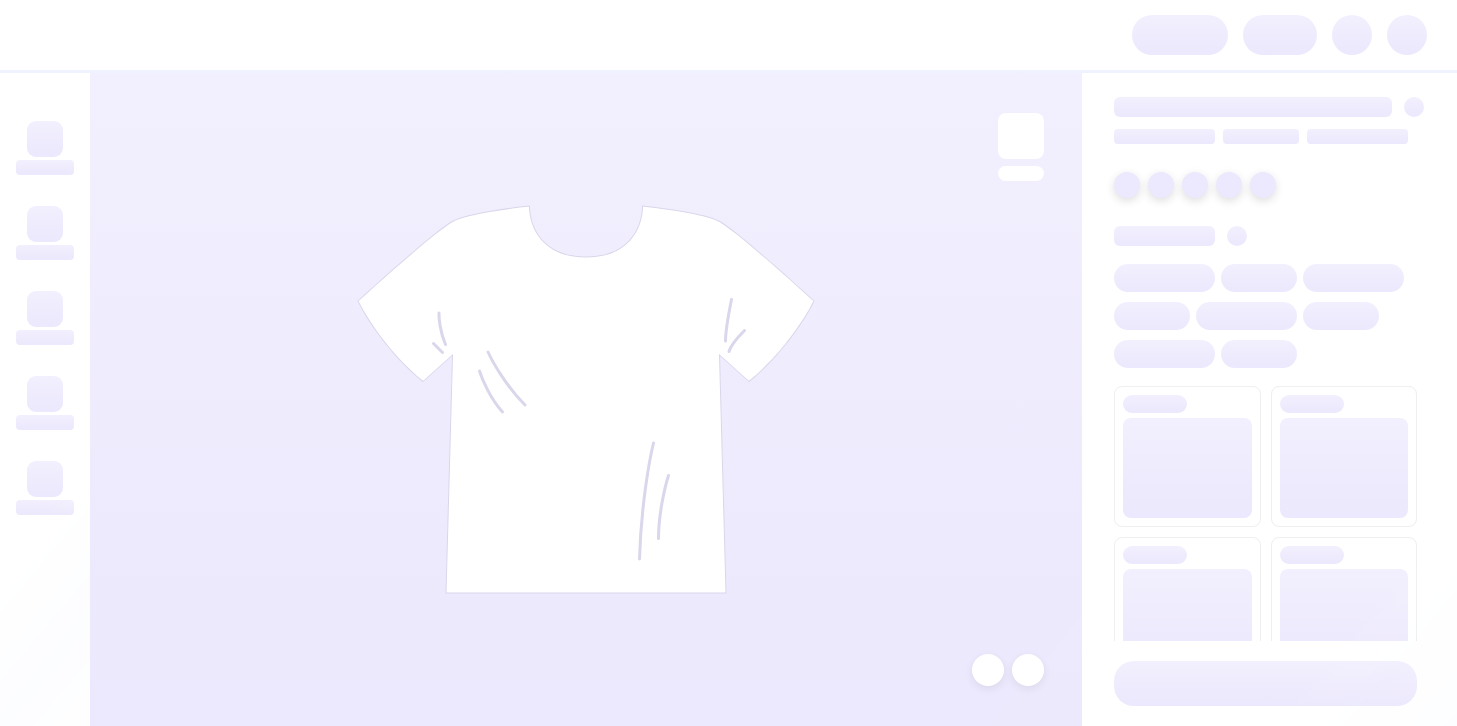 scroll, scrollTop: 0, scrollLeft: 0, axis: both 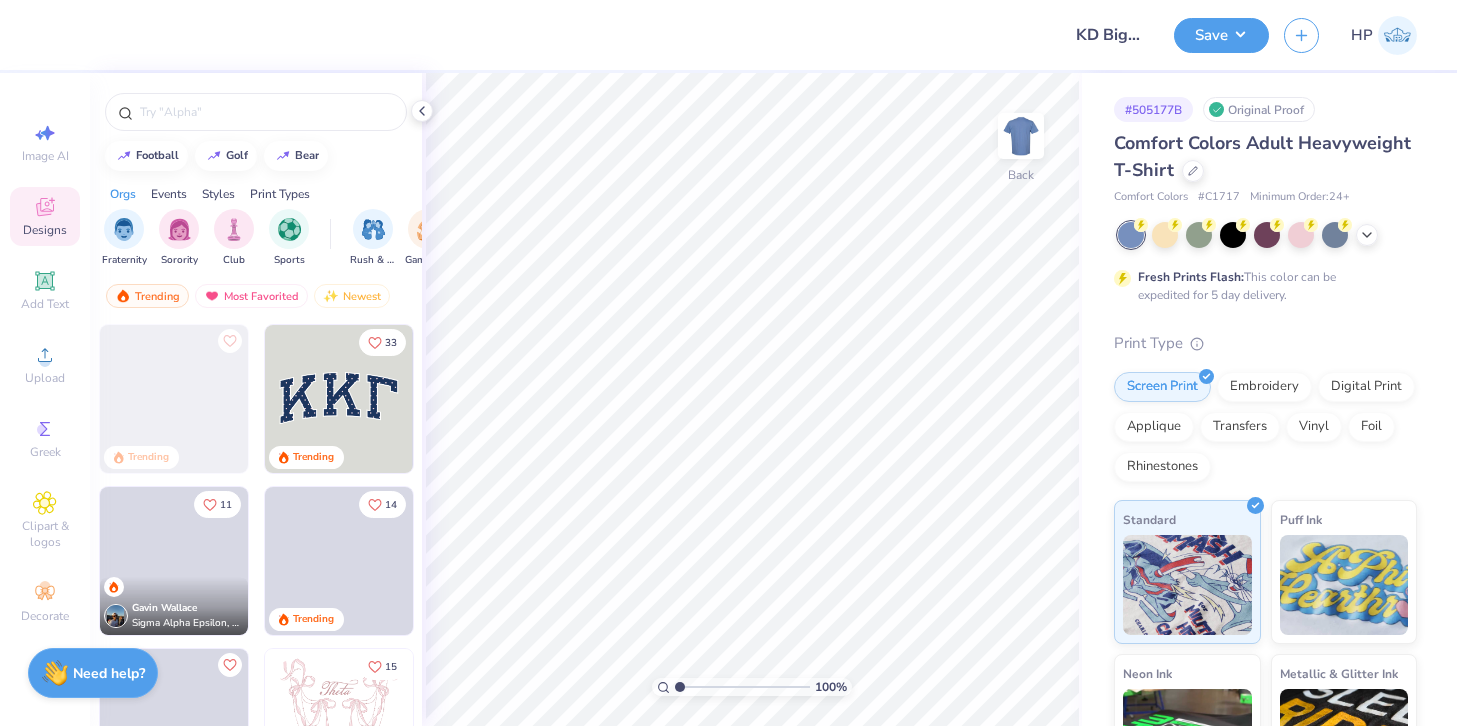 click on "Comfort Colors Adult Heavyweight T-Shirt" at bounding box center [1265, 157] 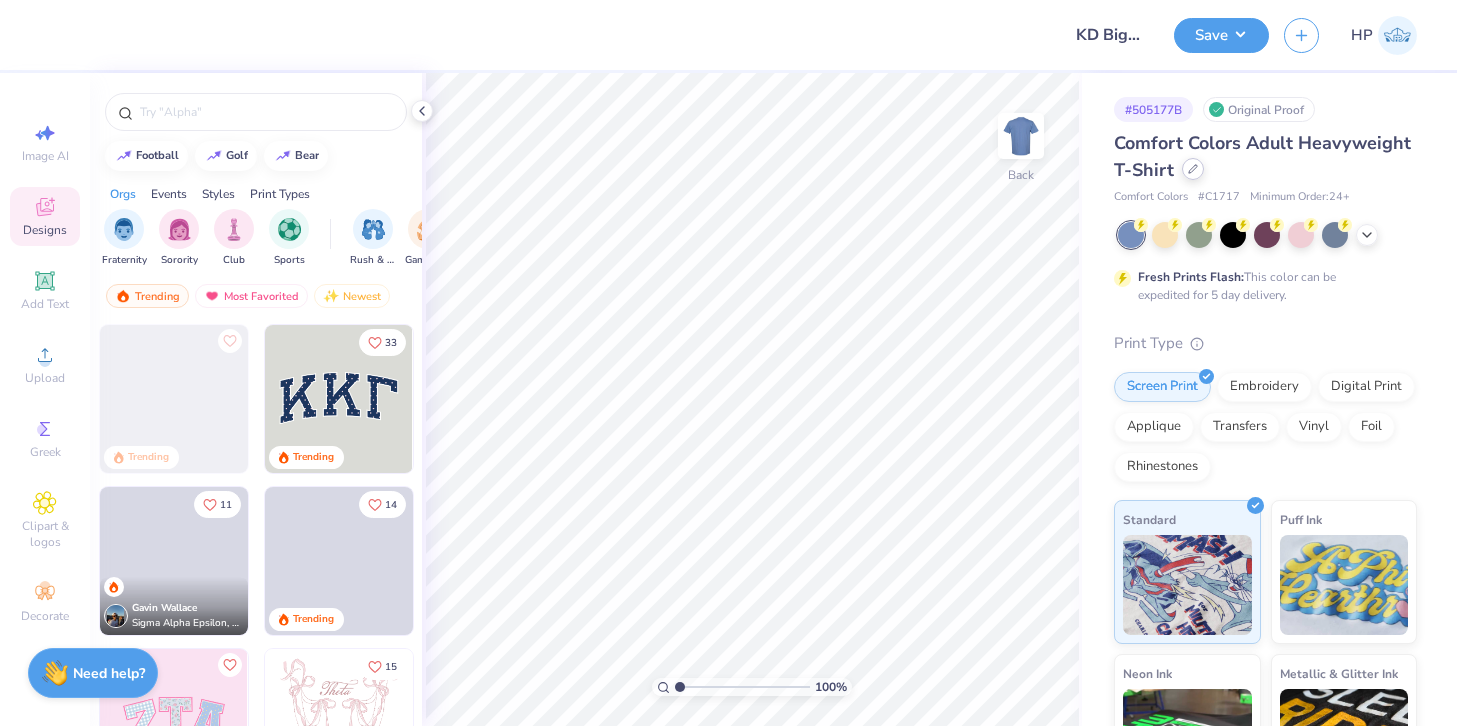 click 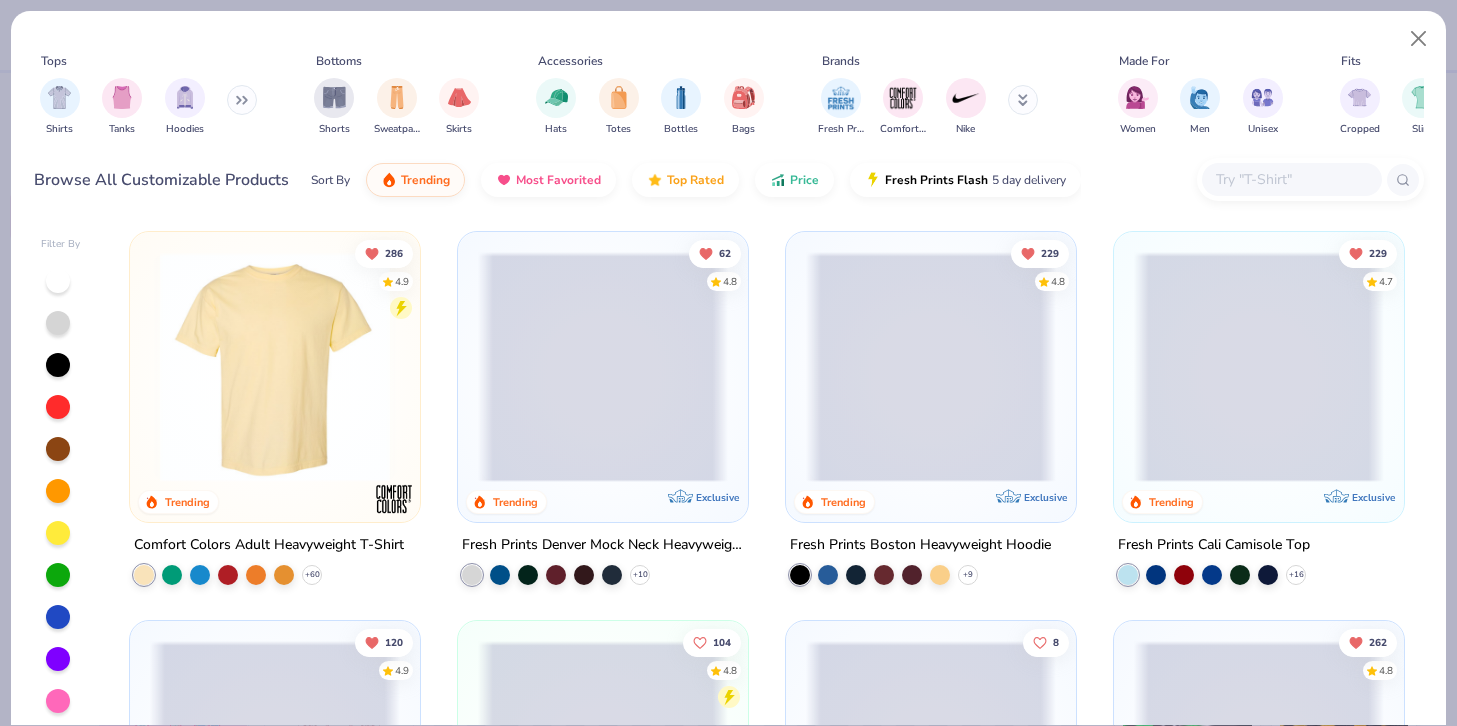 click at bounding box center [1291, 179] 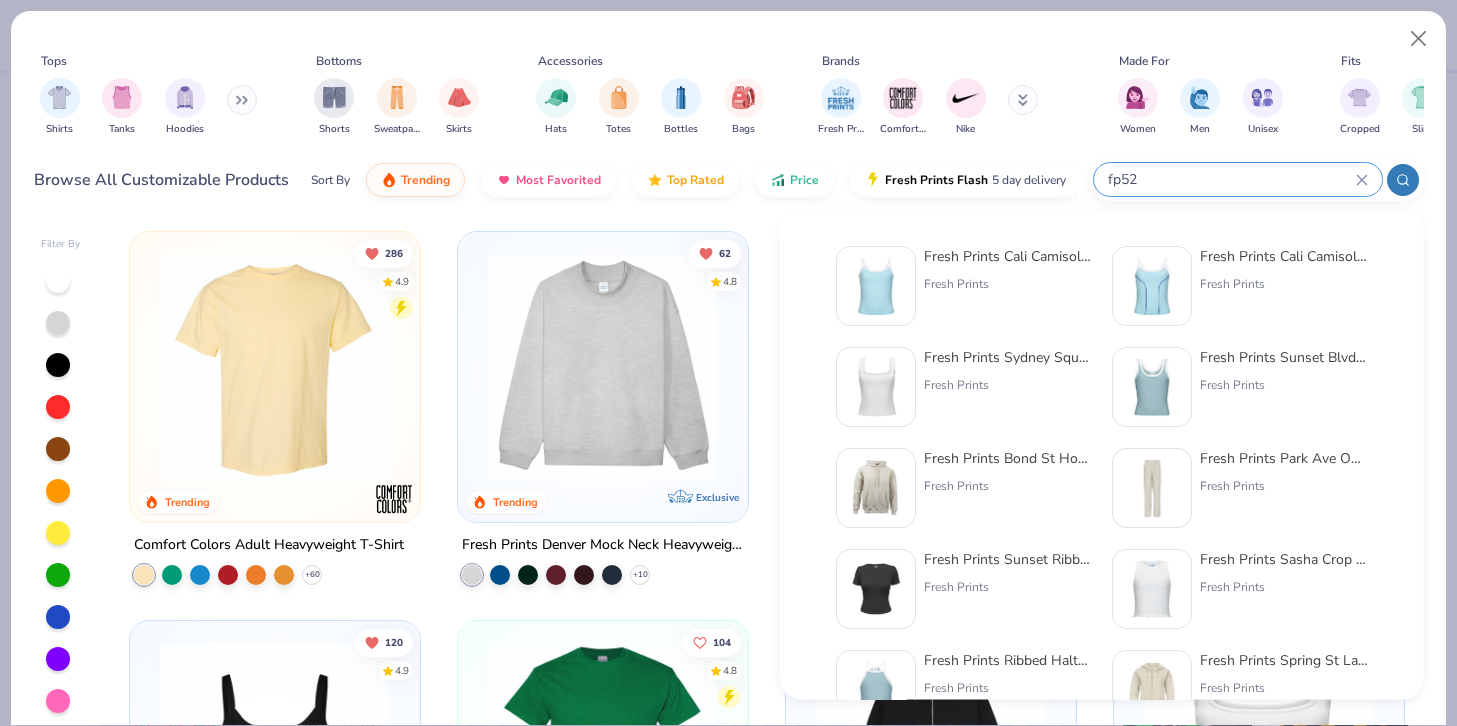 type on "fp52" 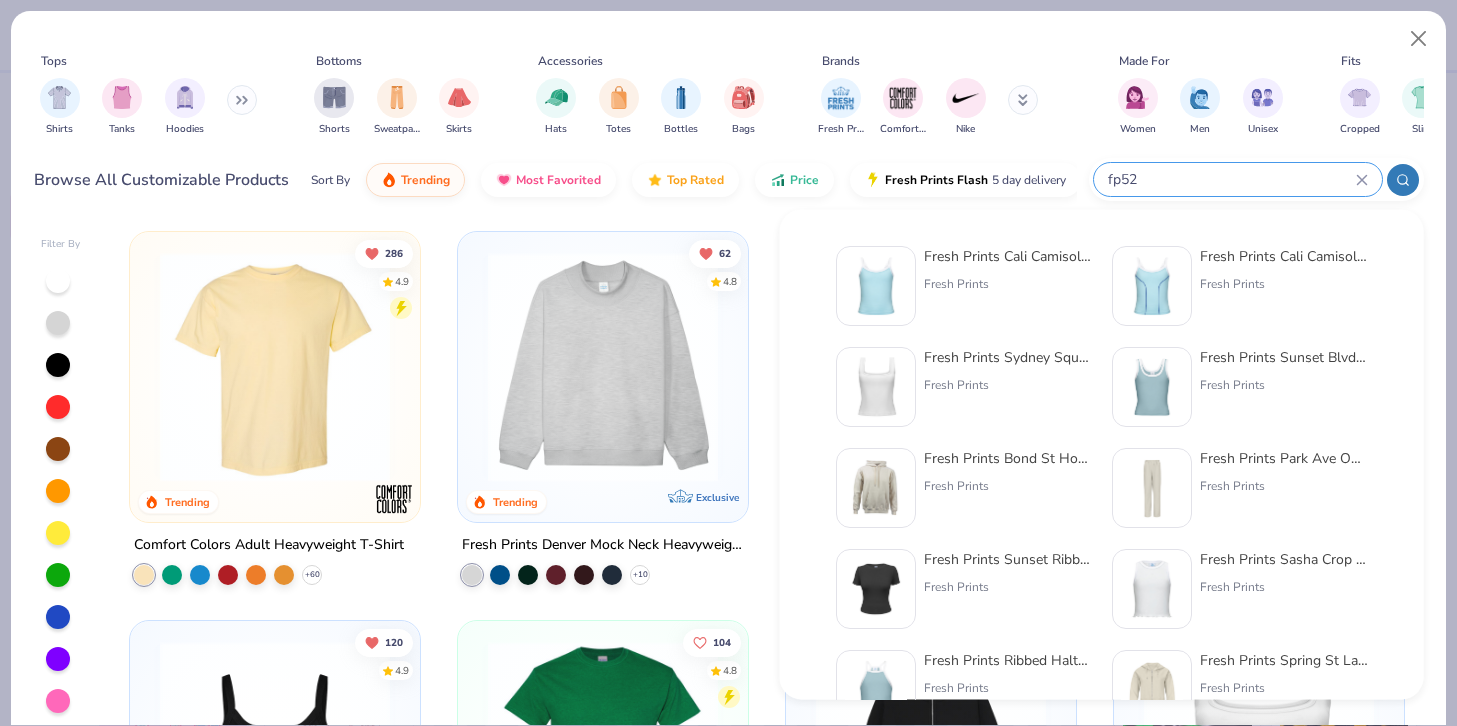 click on "Fresh Prints Cali Camisole Top Fresh Prints" at bounding box center [1008, 286] 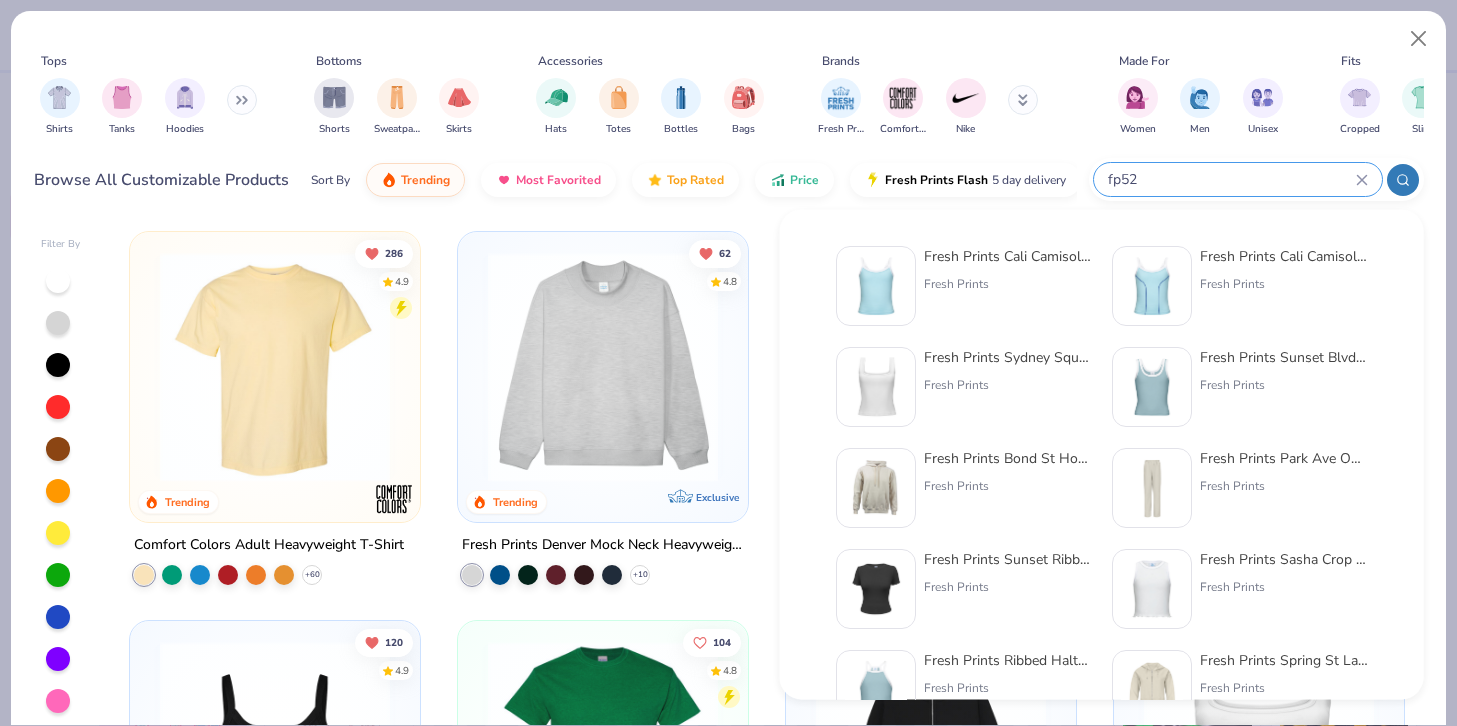 type 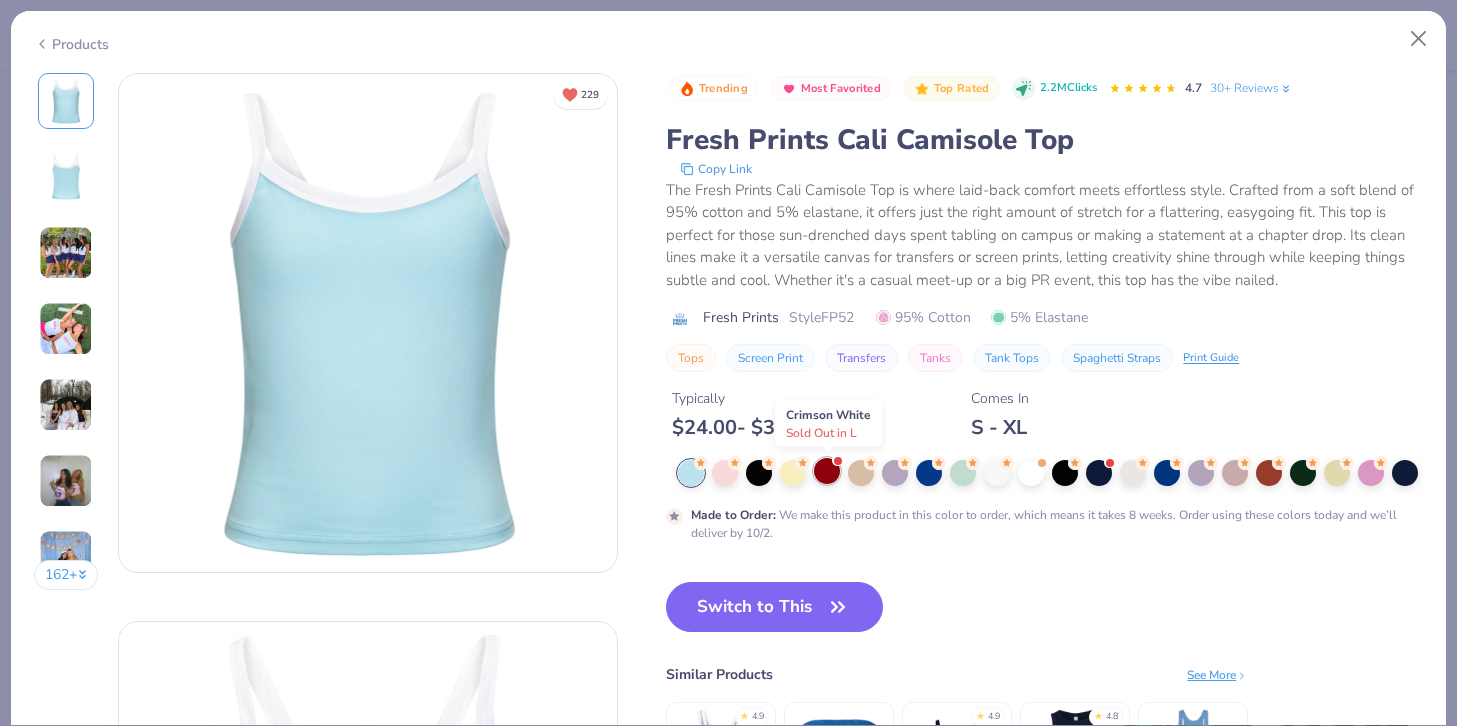click at bounding box center [827, 471] 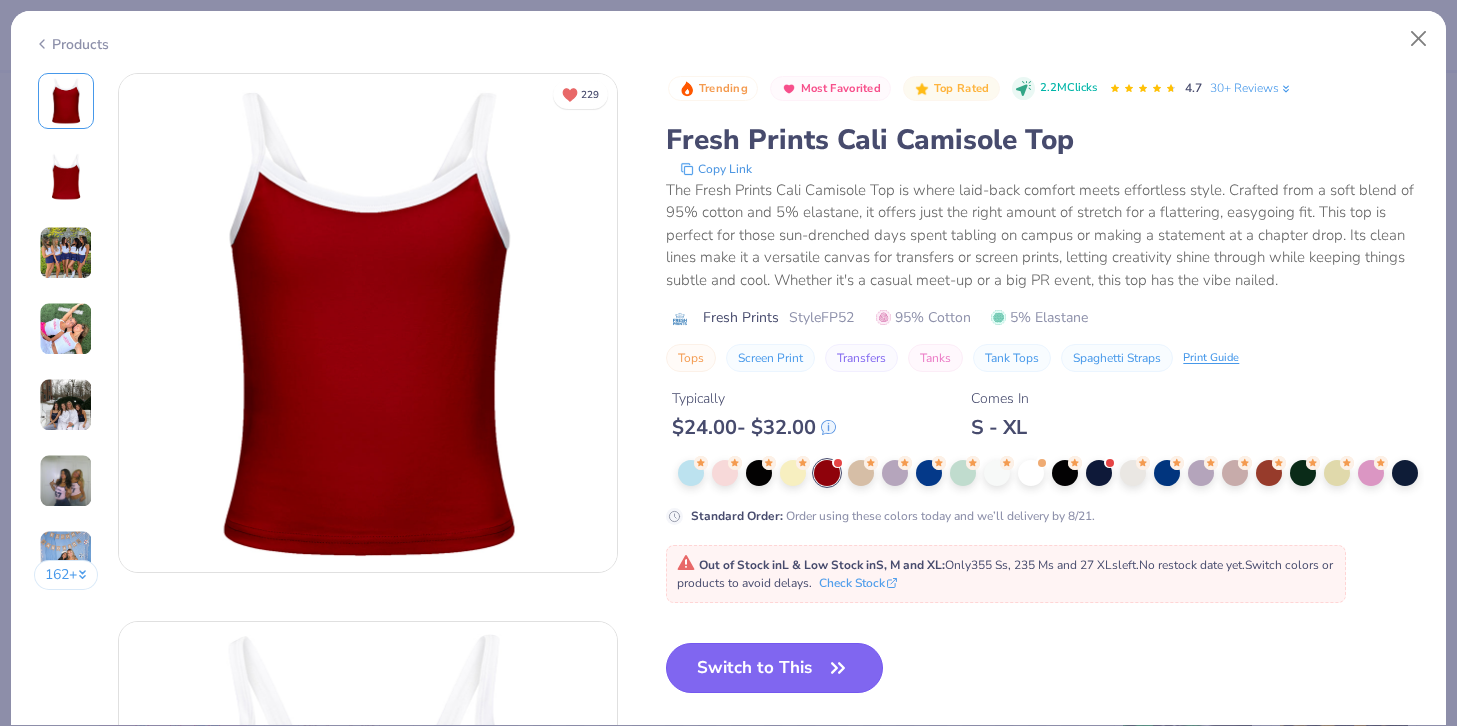 click on "Switch to This" at bounding box center (774, 668) 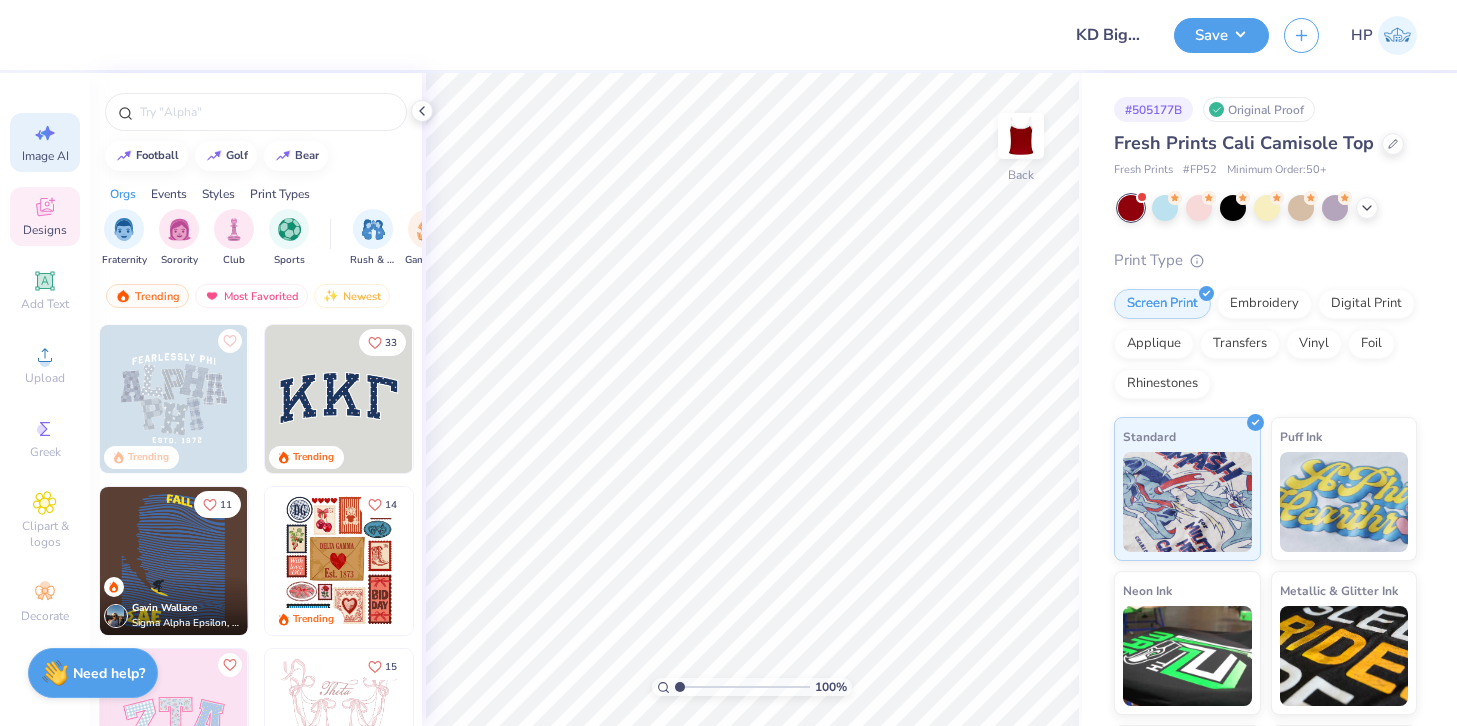 click 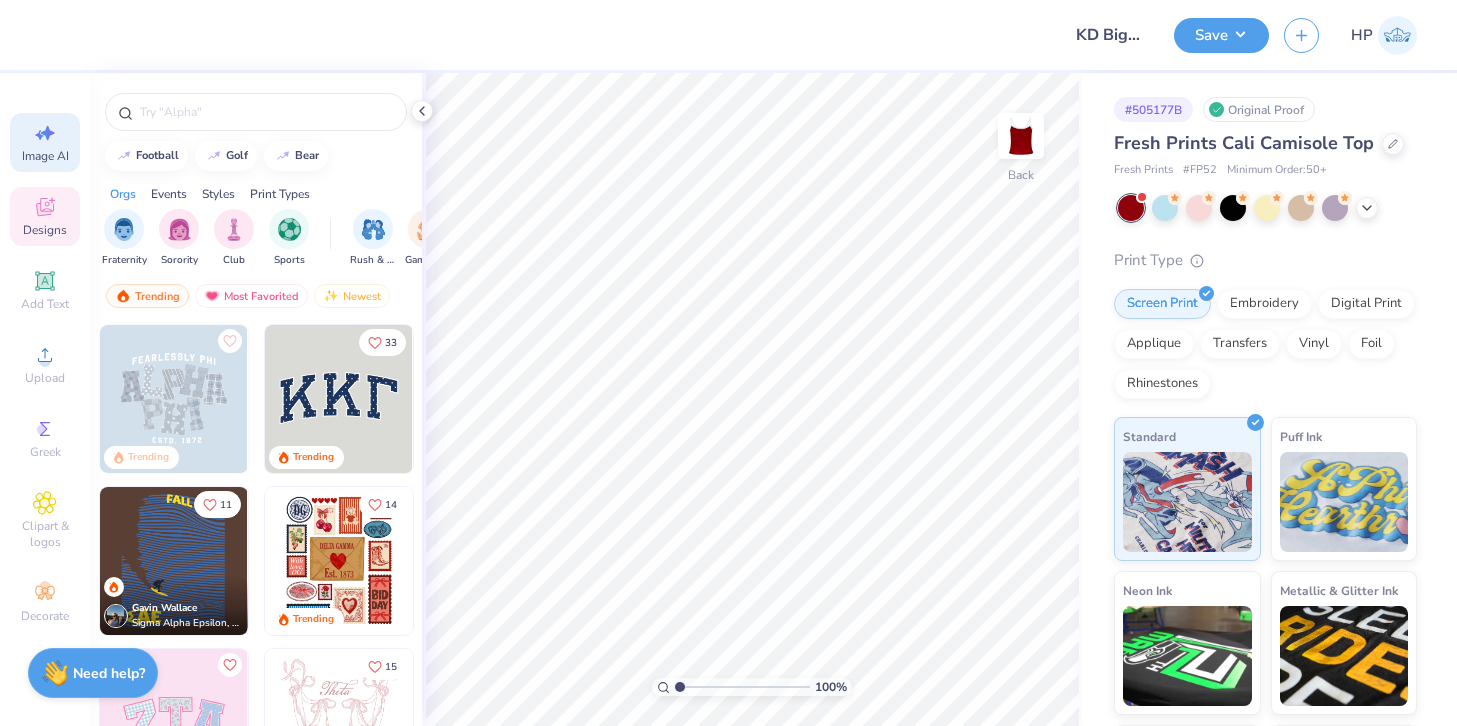 select on "4" 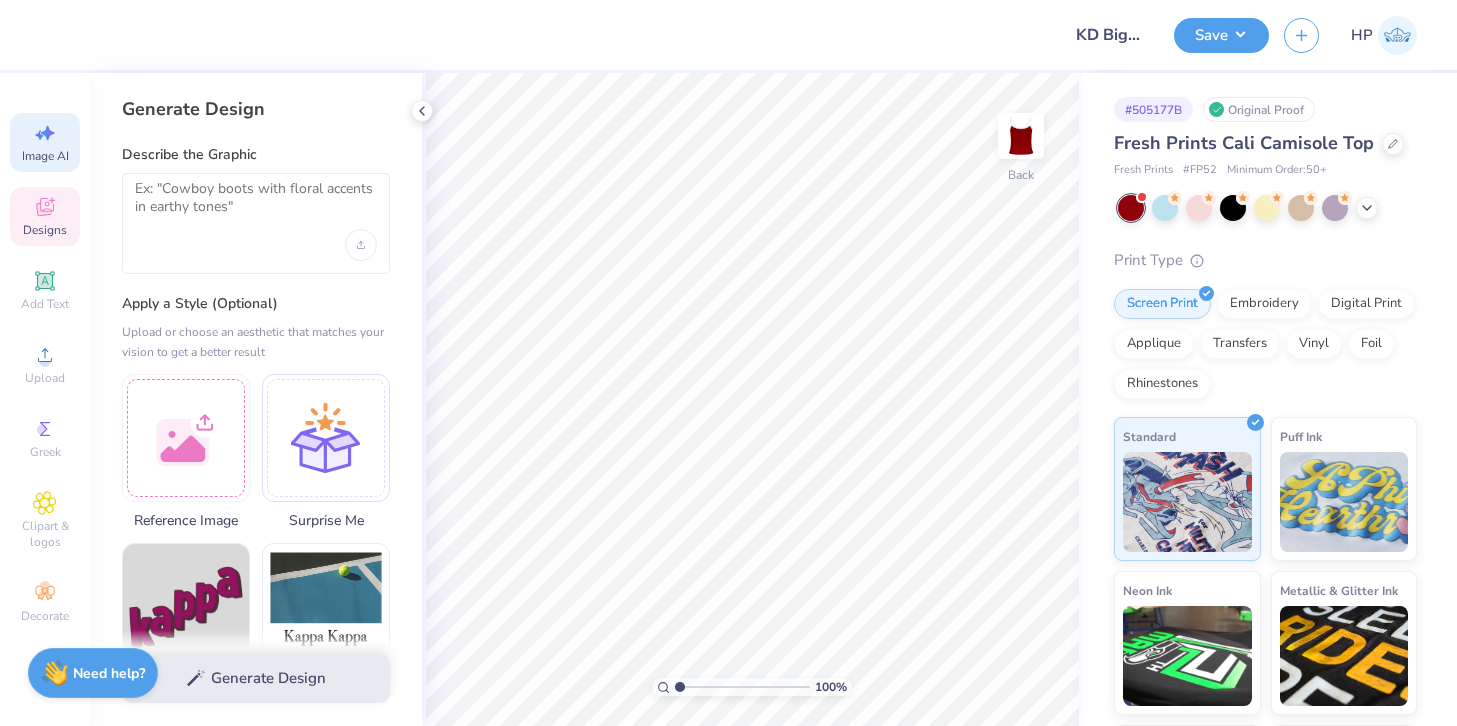 click 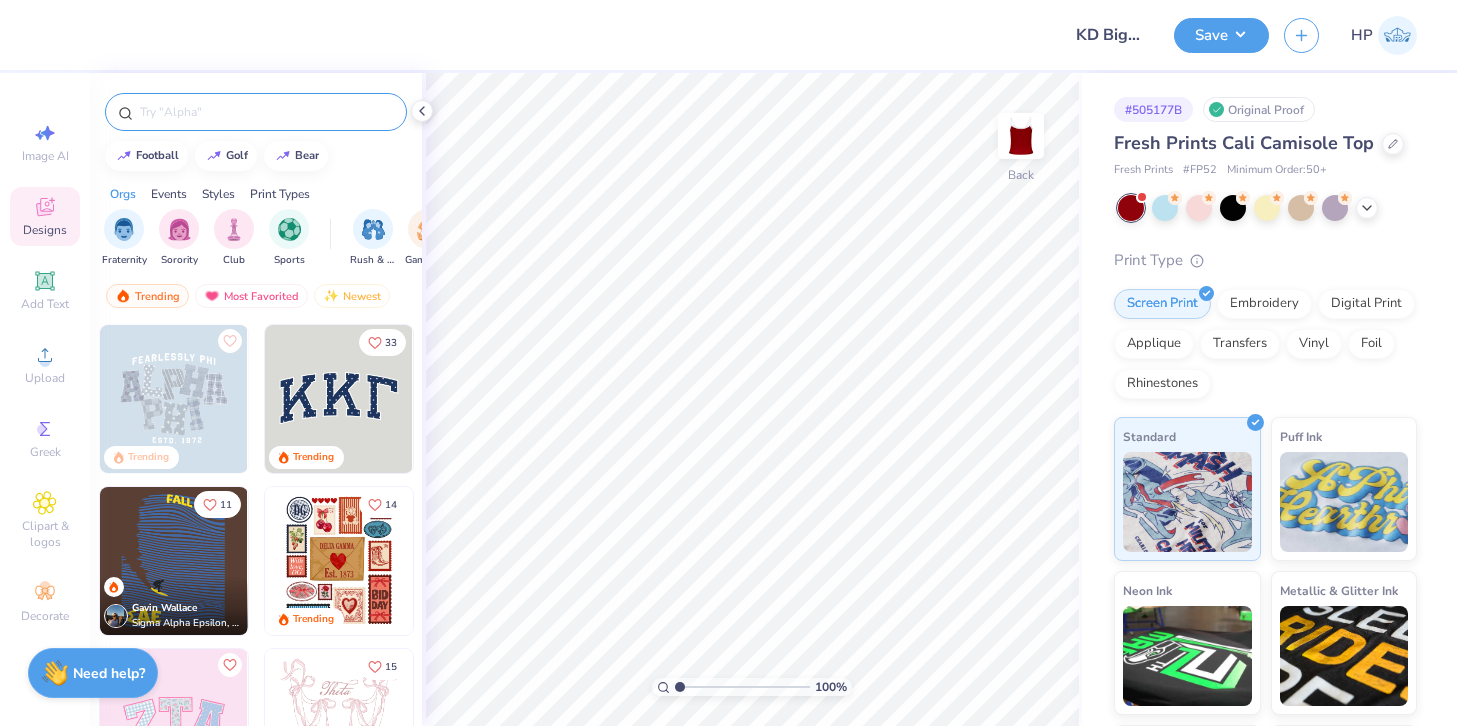 click at bounding box center (266, 112) 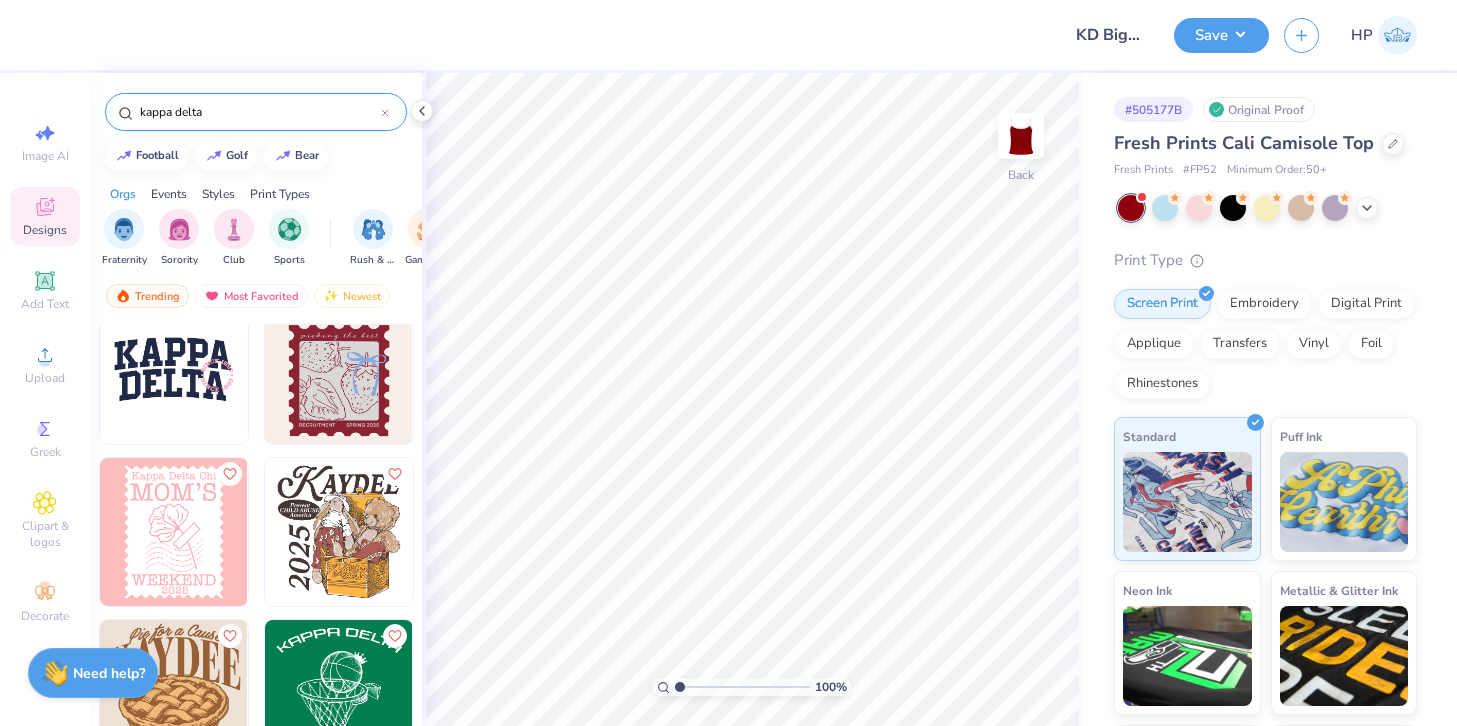 scroll, scrollTop: 3457, scrollLeft: 0, axis: vertical 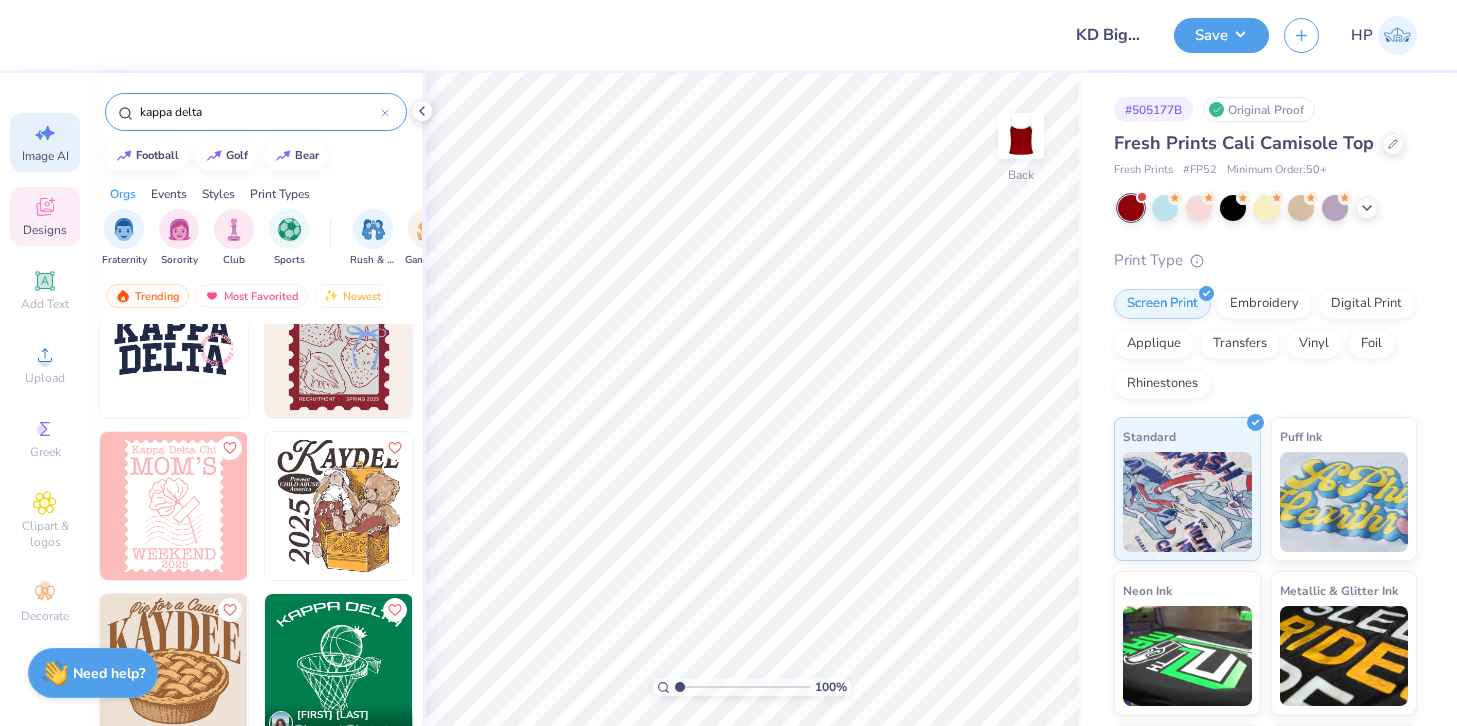 type on "kappa delta" 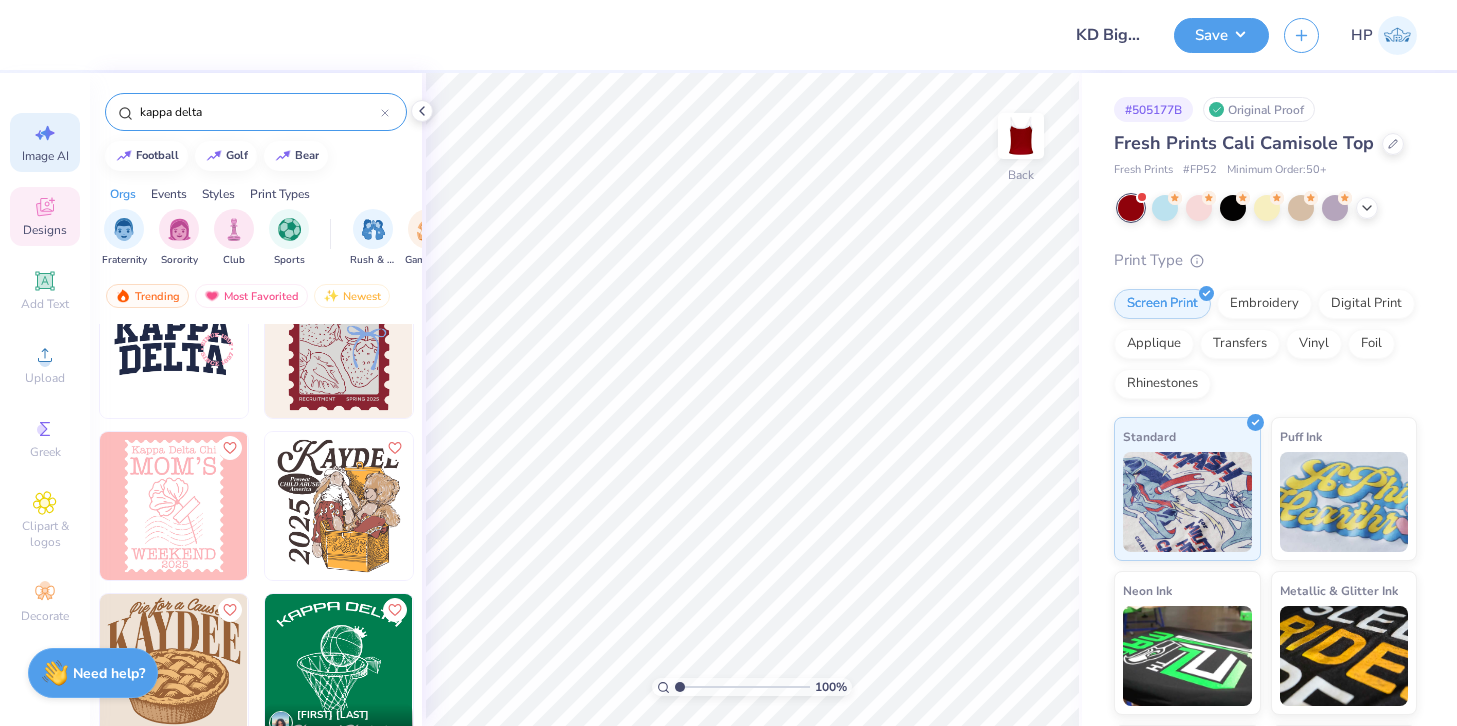 click on "Image AI" at bounding box center [45, 156] 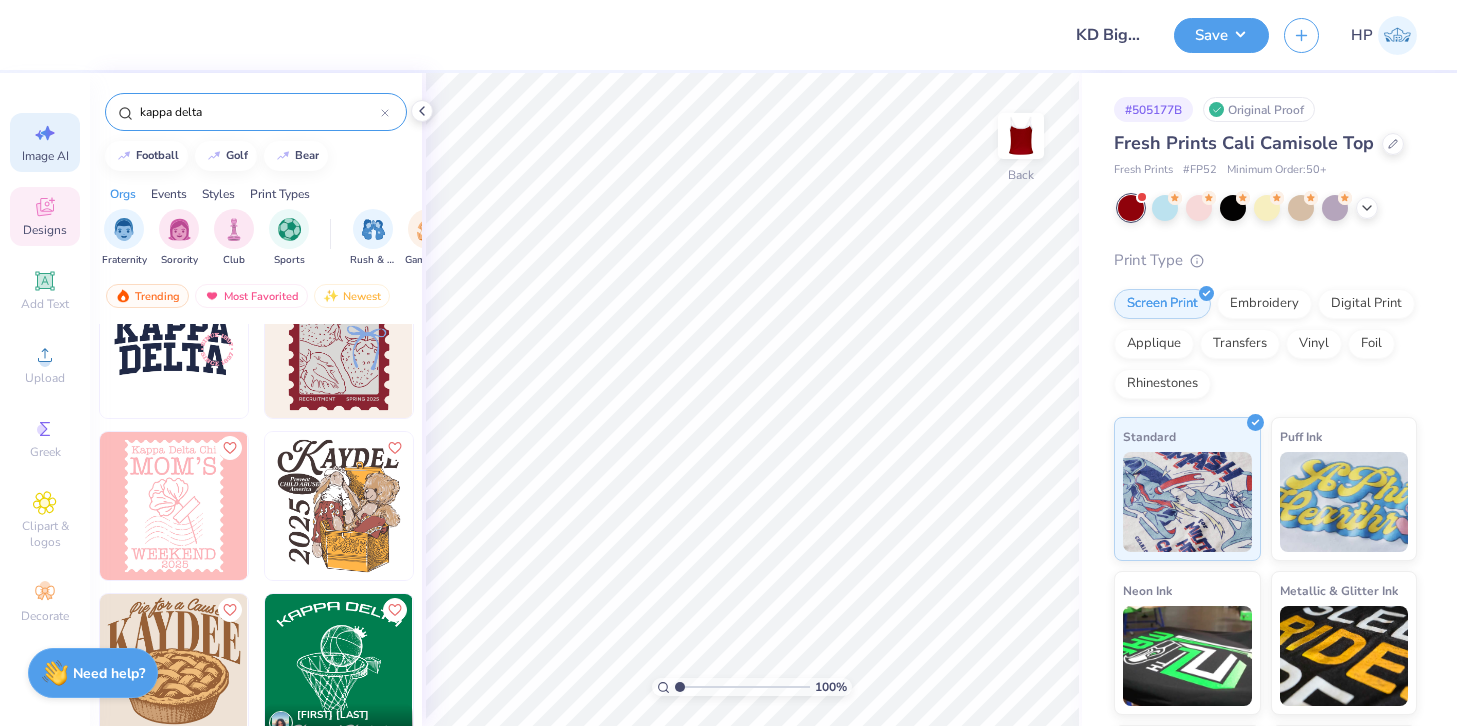 select on "4" 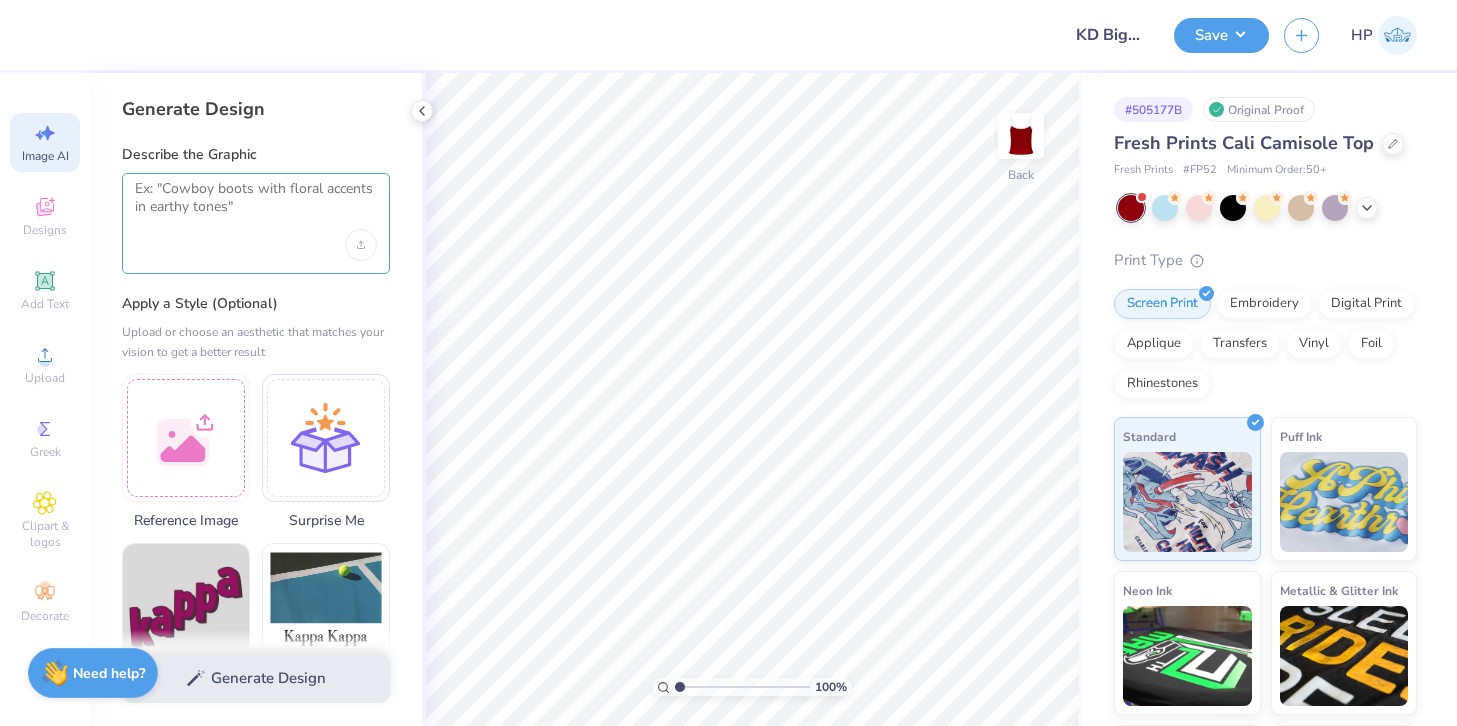 click at bounding box center (256, 205) 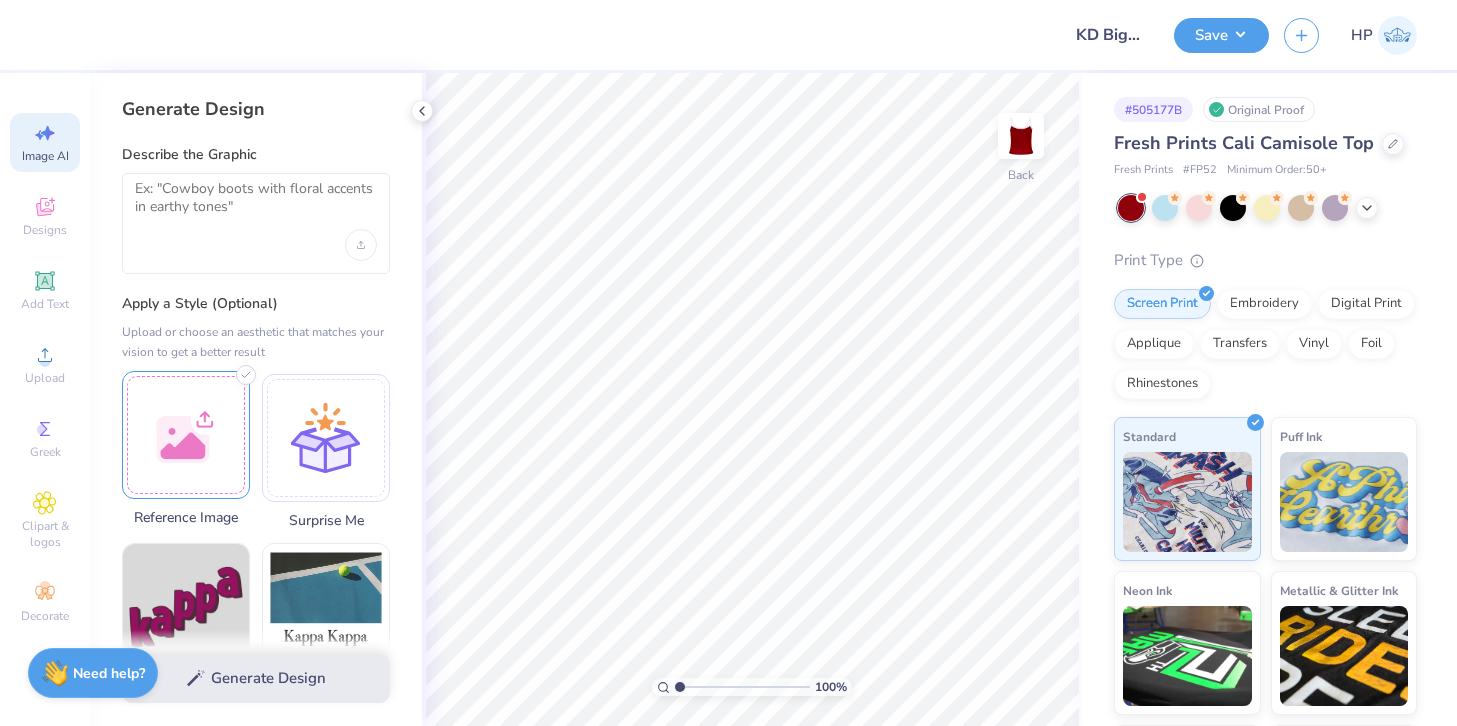 click at bounding box center [186, 435] 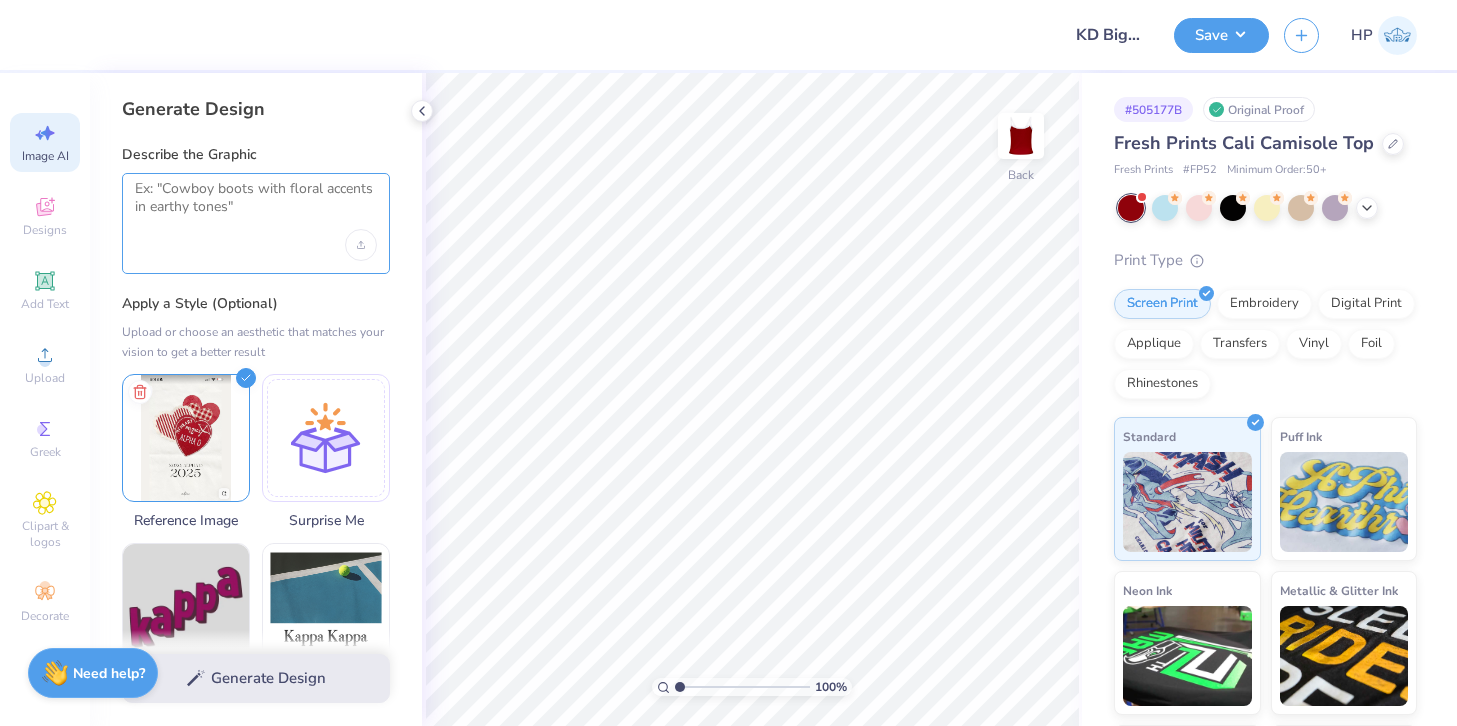 click at bounding box center [256, 205] 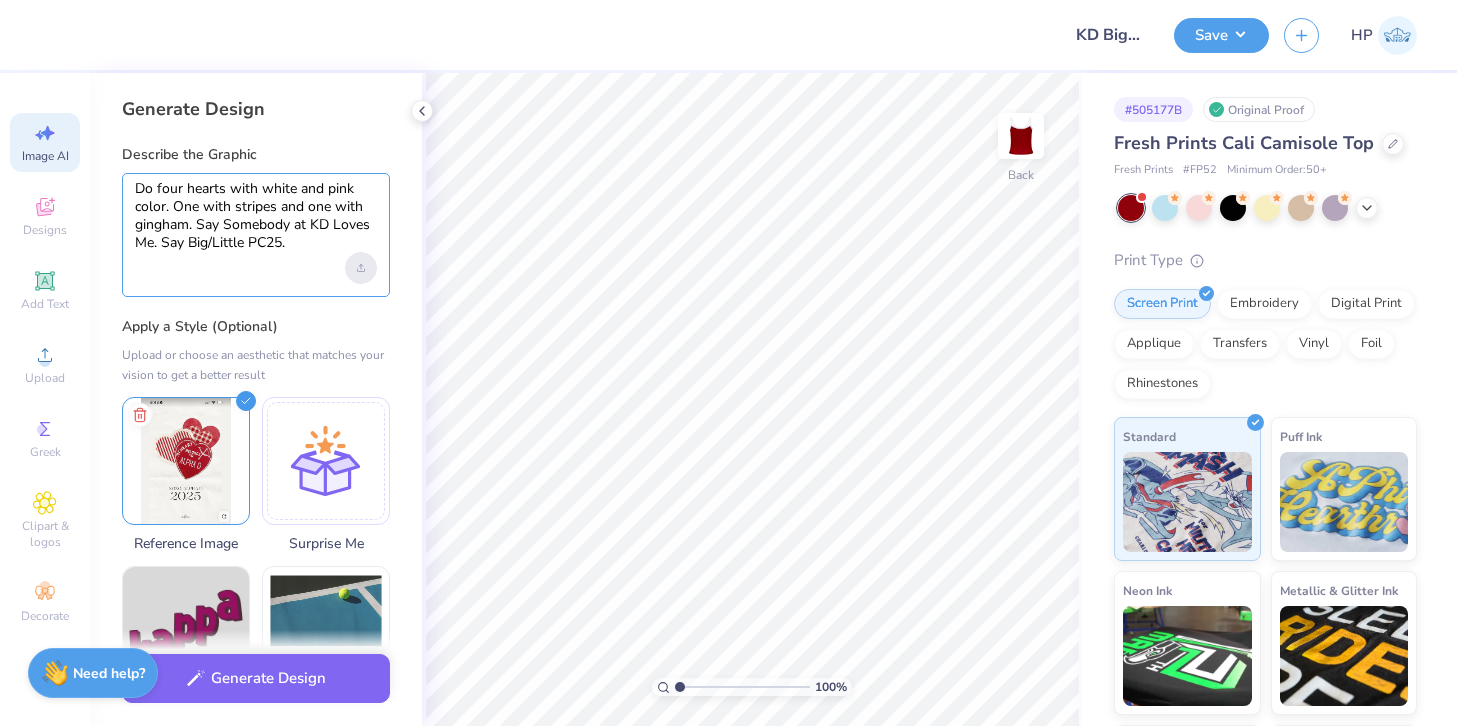 type on "Do four hearts with white and pink color. One with stripes and one with gingham. Say Somebody at KD Loves Me. Say Big/Little PC25." 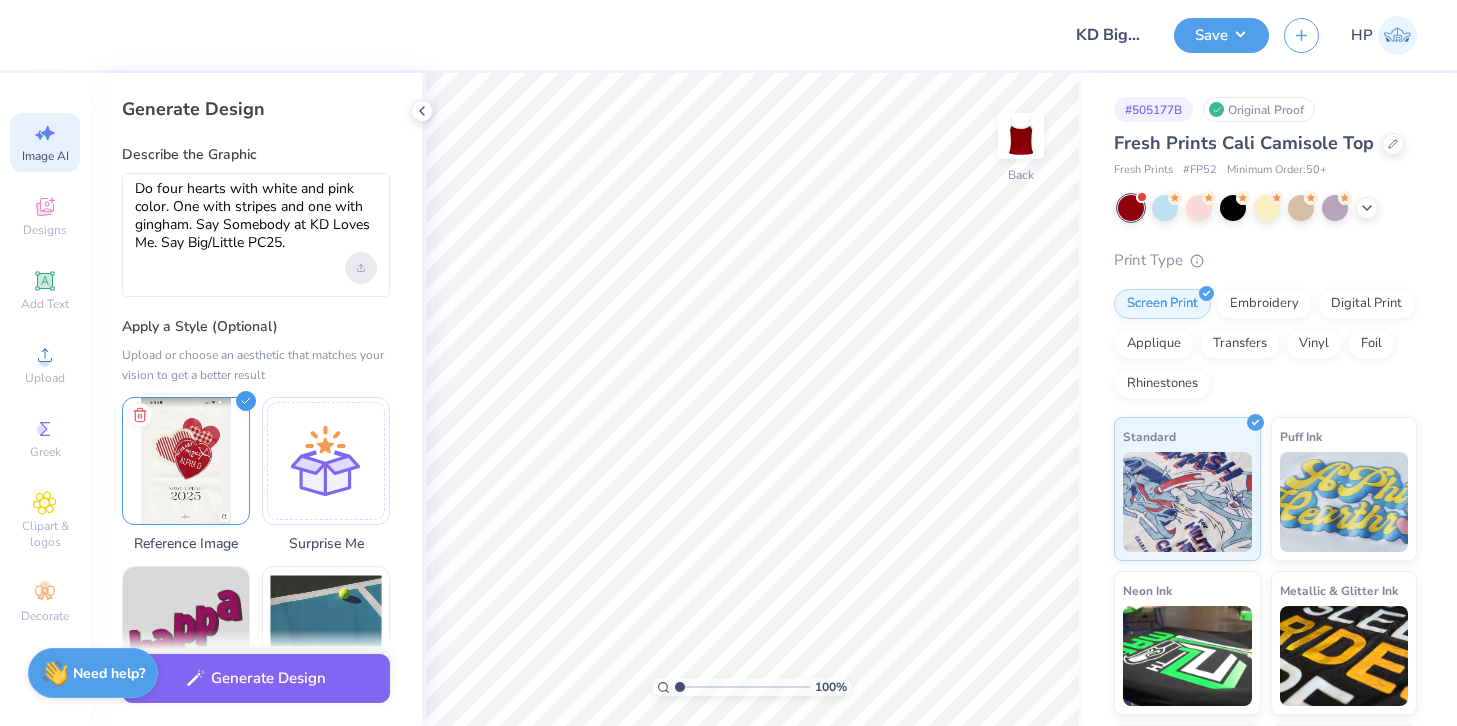 click 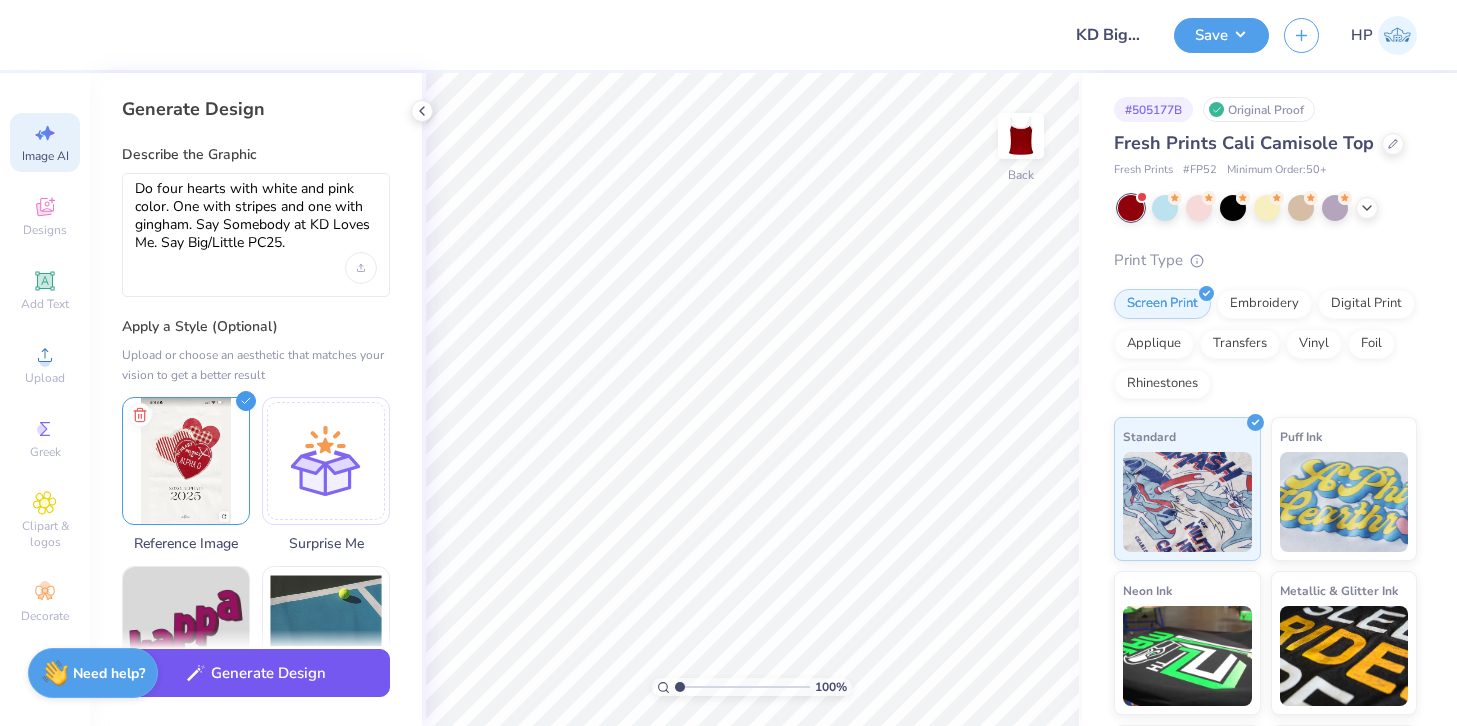 click on "Generate Design" at bounding box center (256, 673) 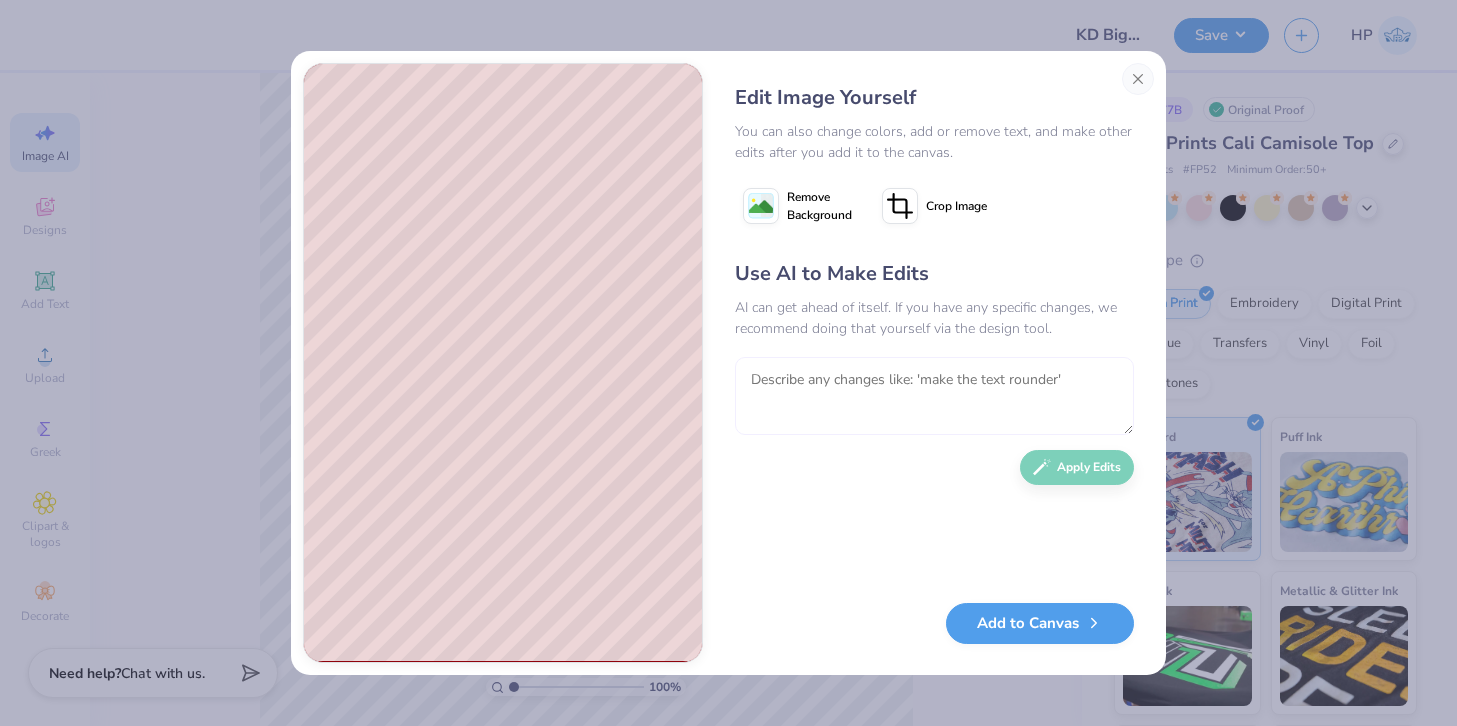 click at bounding box center (934, 396) 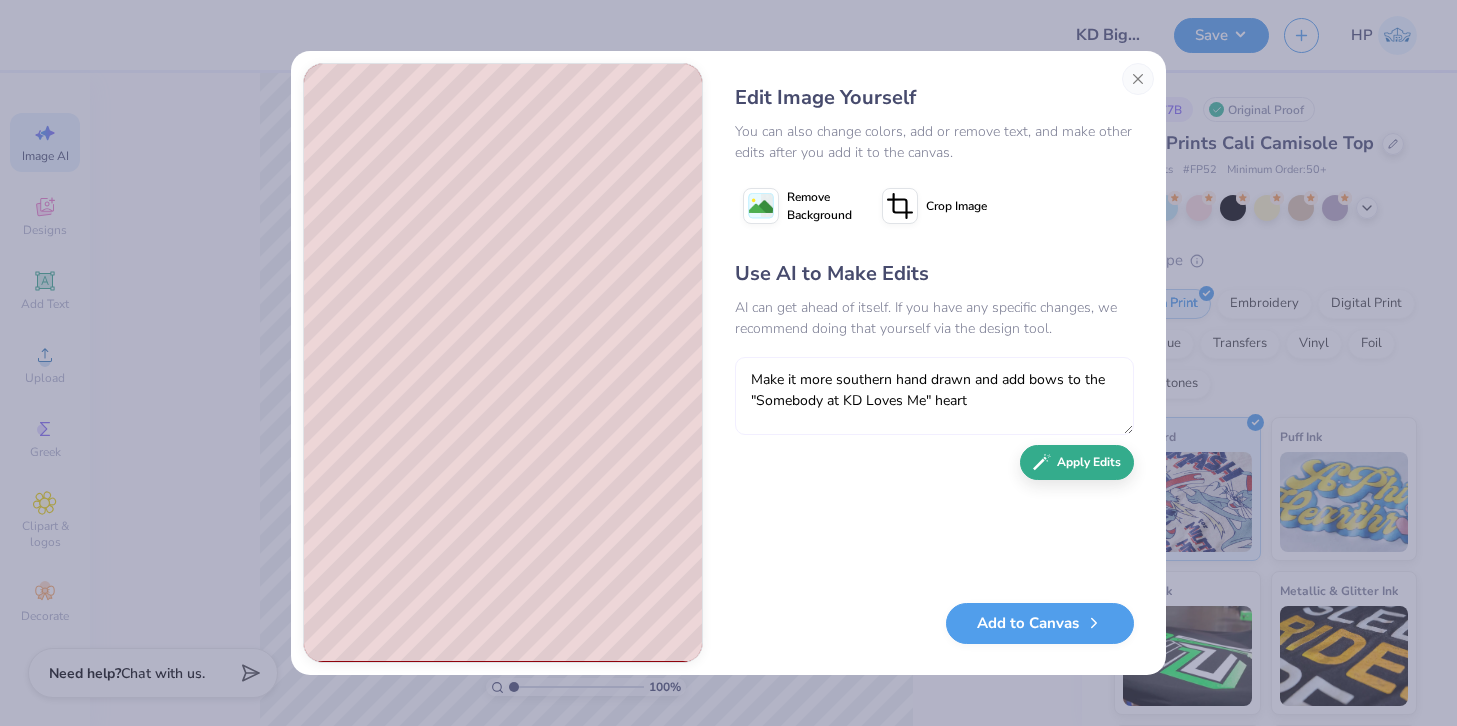 type on "Make it more southern hand drawn and add bows to the "Somebody at KD Loves Me" heart" 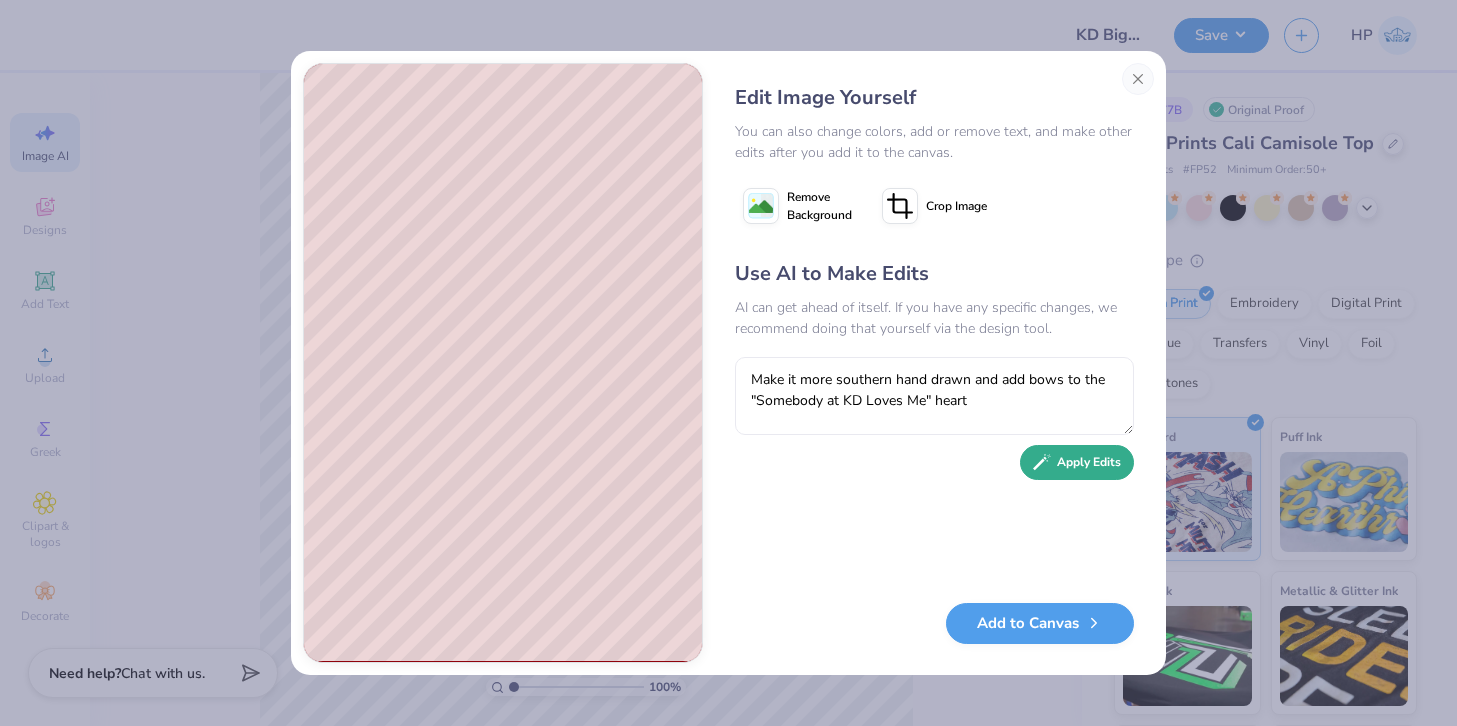 click 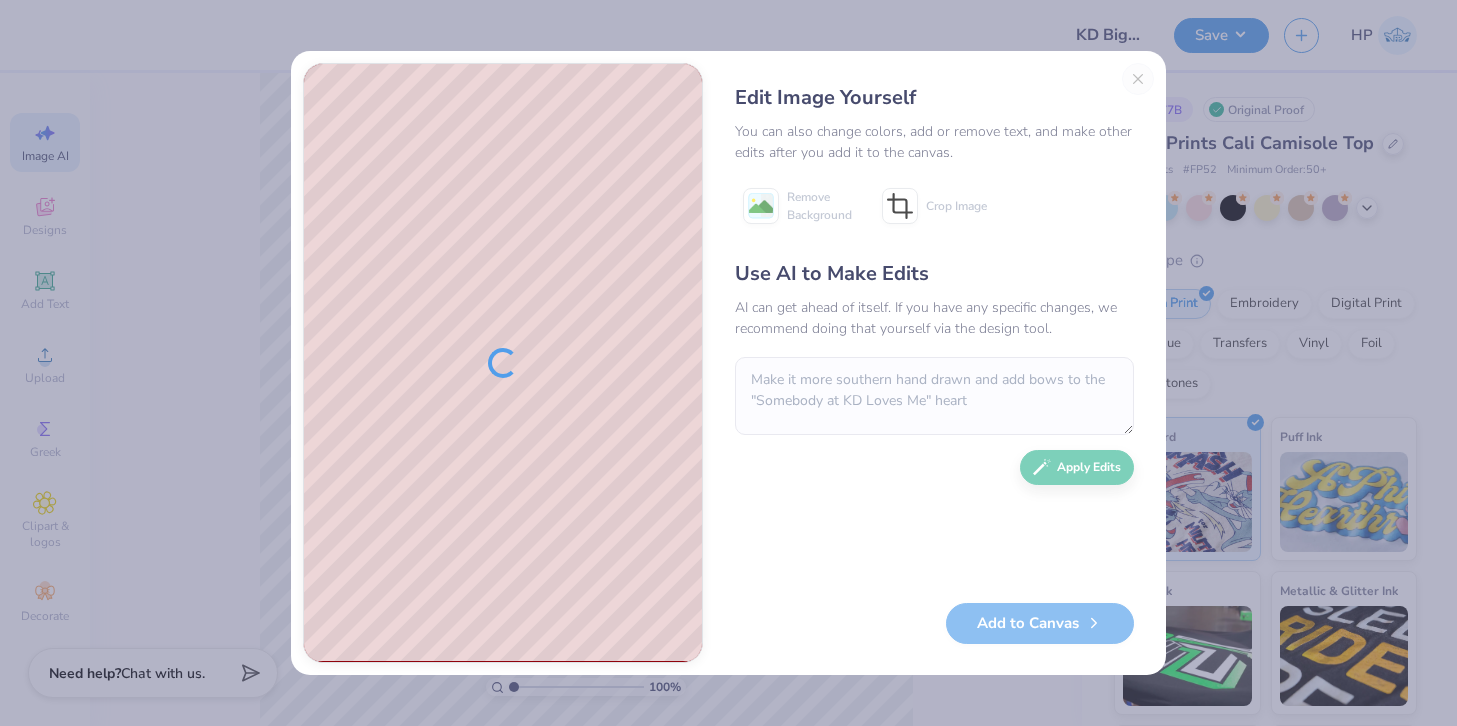 scroll, scrollTop: 0, scrollLeft: 0, axis: both 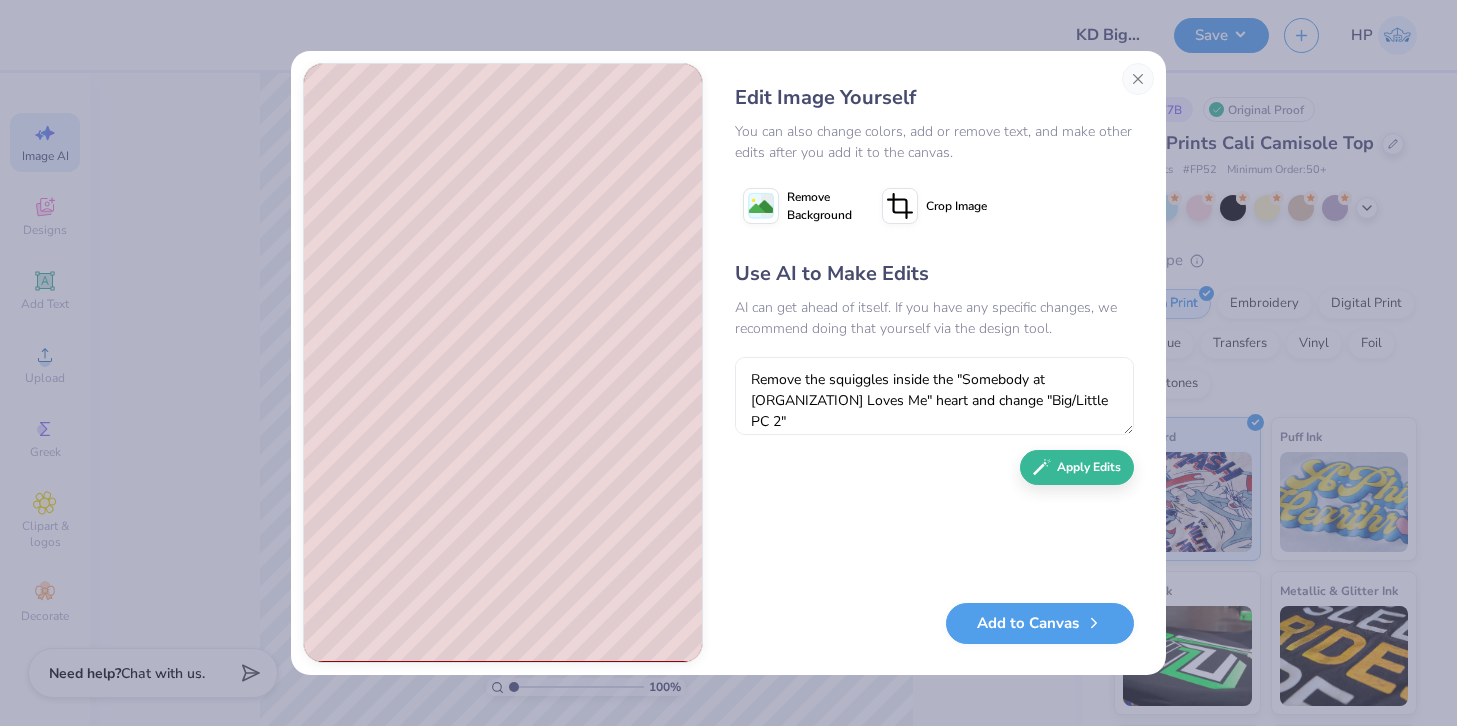 type on "Remove the squiggles inside the "Somebody at KD Loves Me" heart and change "Big/Little PC" 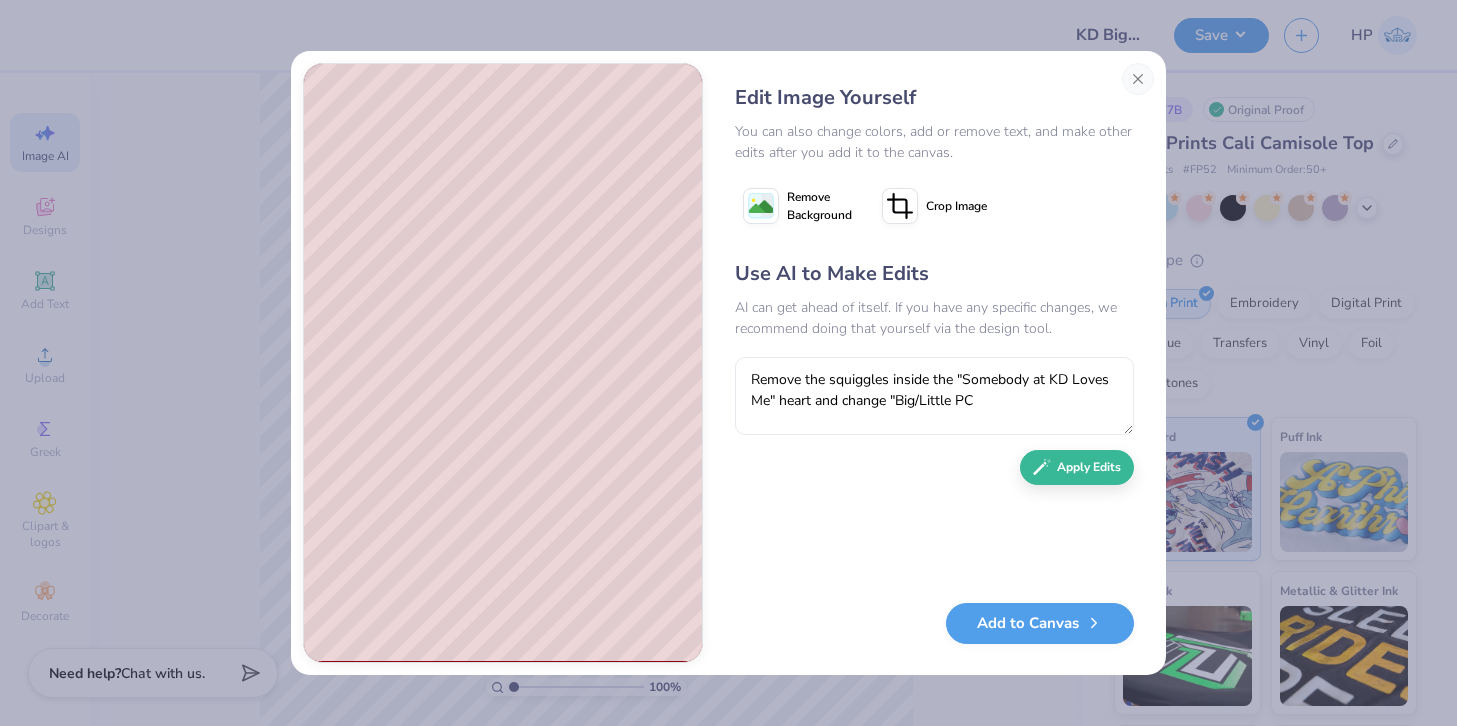 scroll, scrollTop: 0, scrollLeft: 0, axis: both 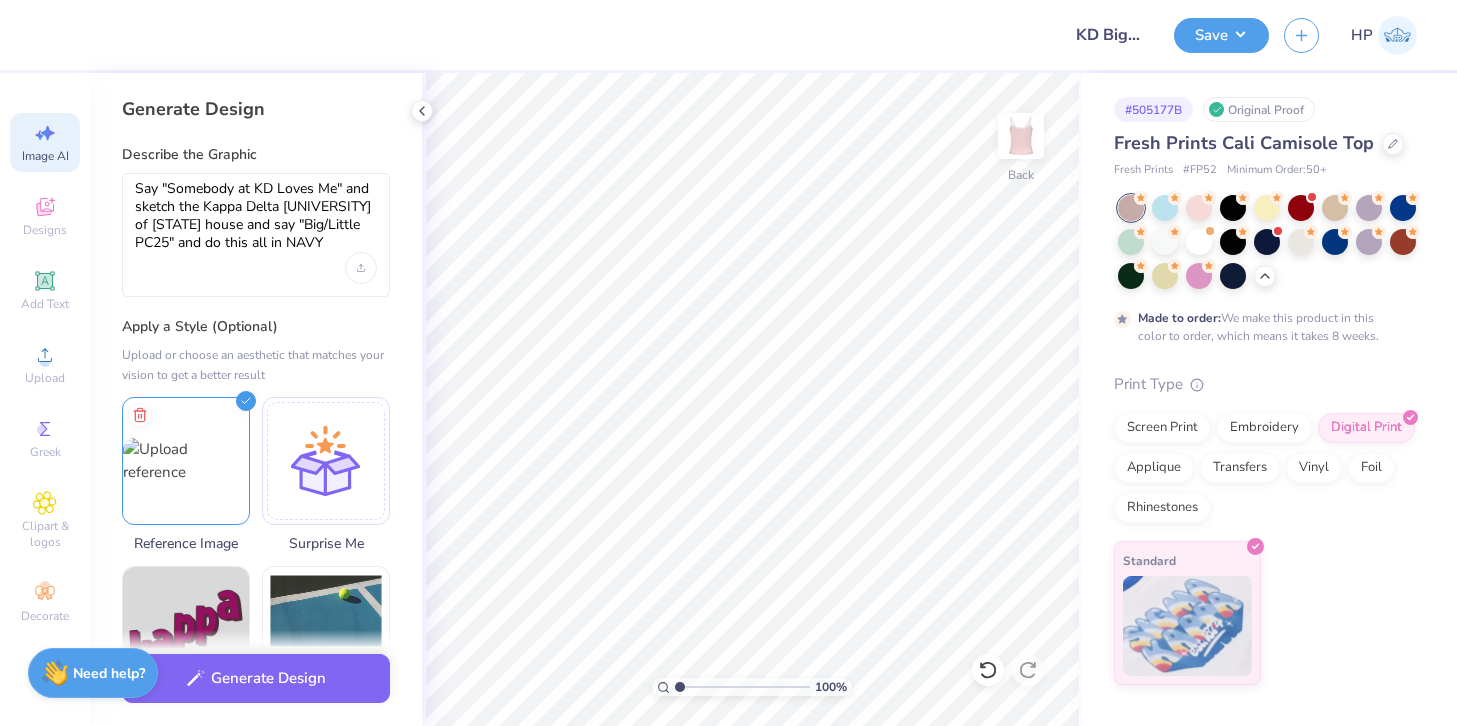 select on "4" 